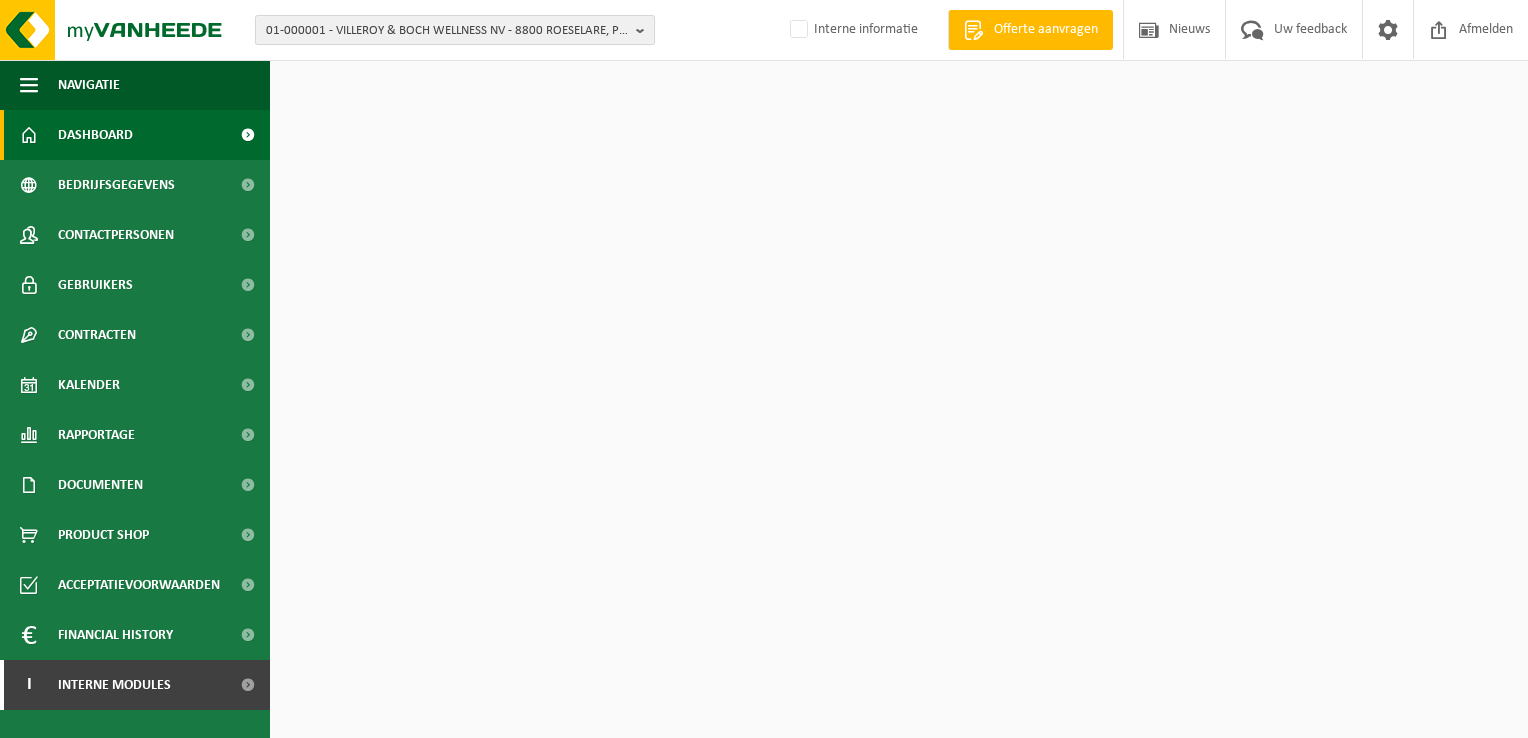 scroll, scrollTop: 0, scrollLeft: 0, axis: both 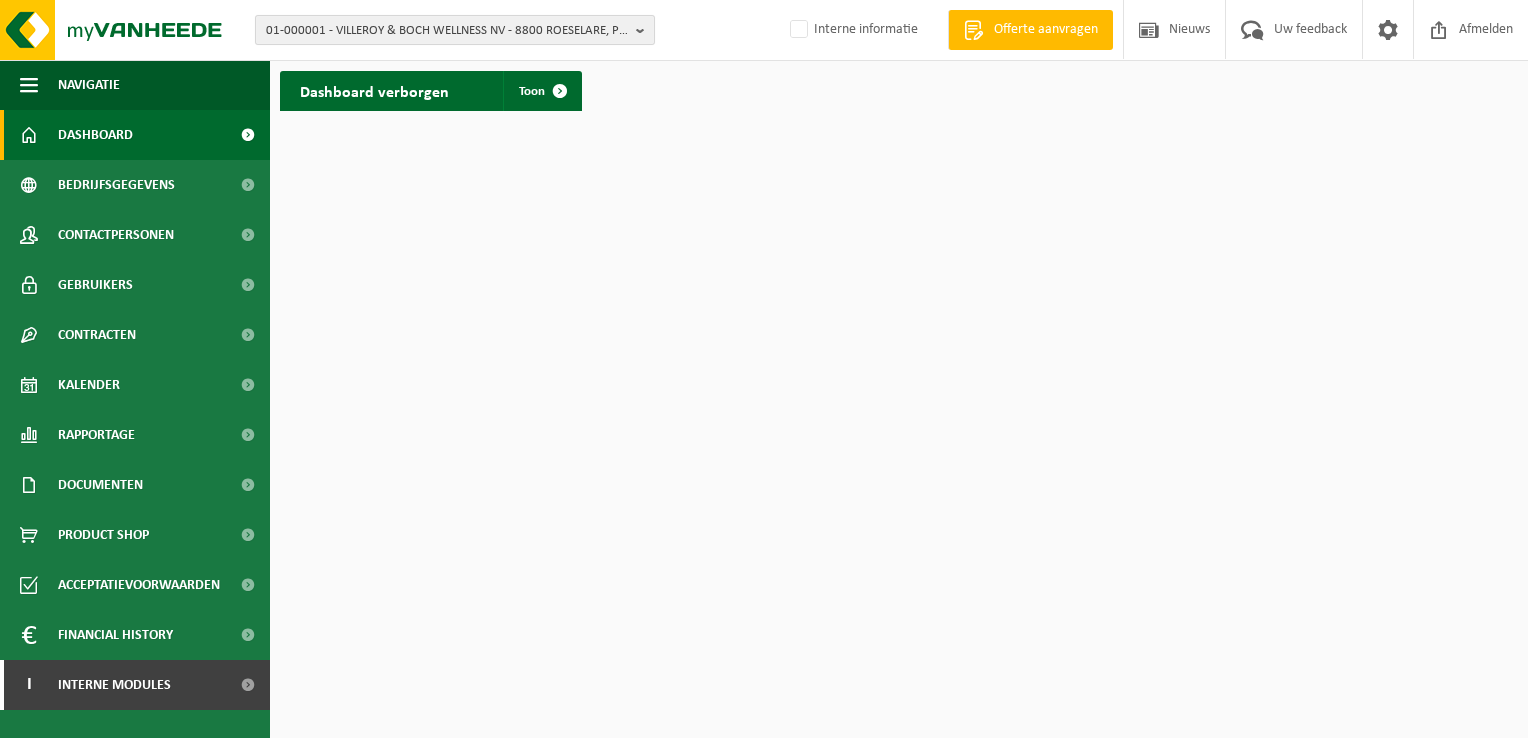 click on "01-000001 - VILLEROY & BOCH WELLNESS NV - 8800 ROESELARE, POPULIERSTRAAT 1" at bounding box center (447, 31) 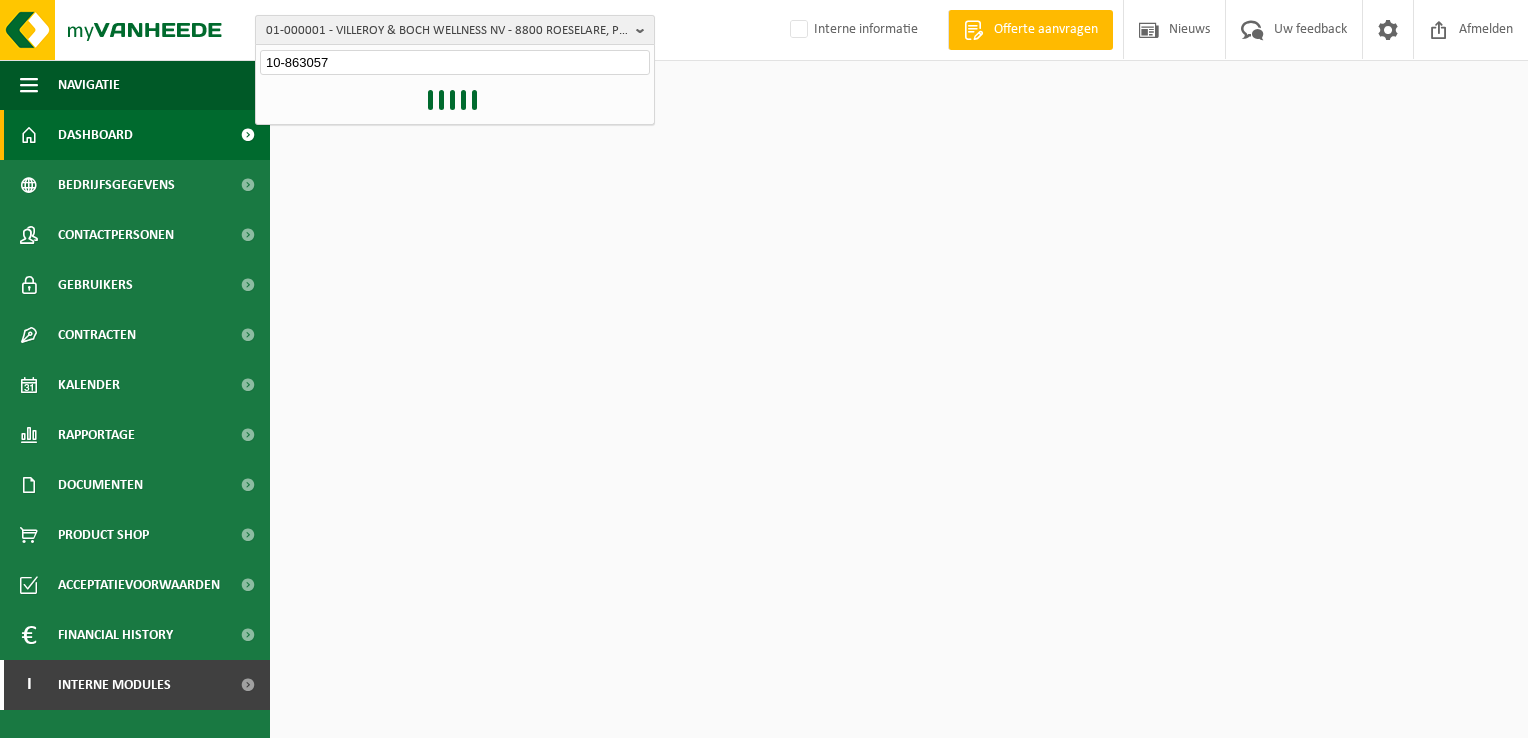 type on "10-863057" 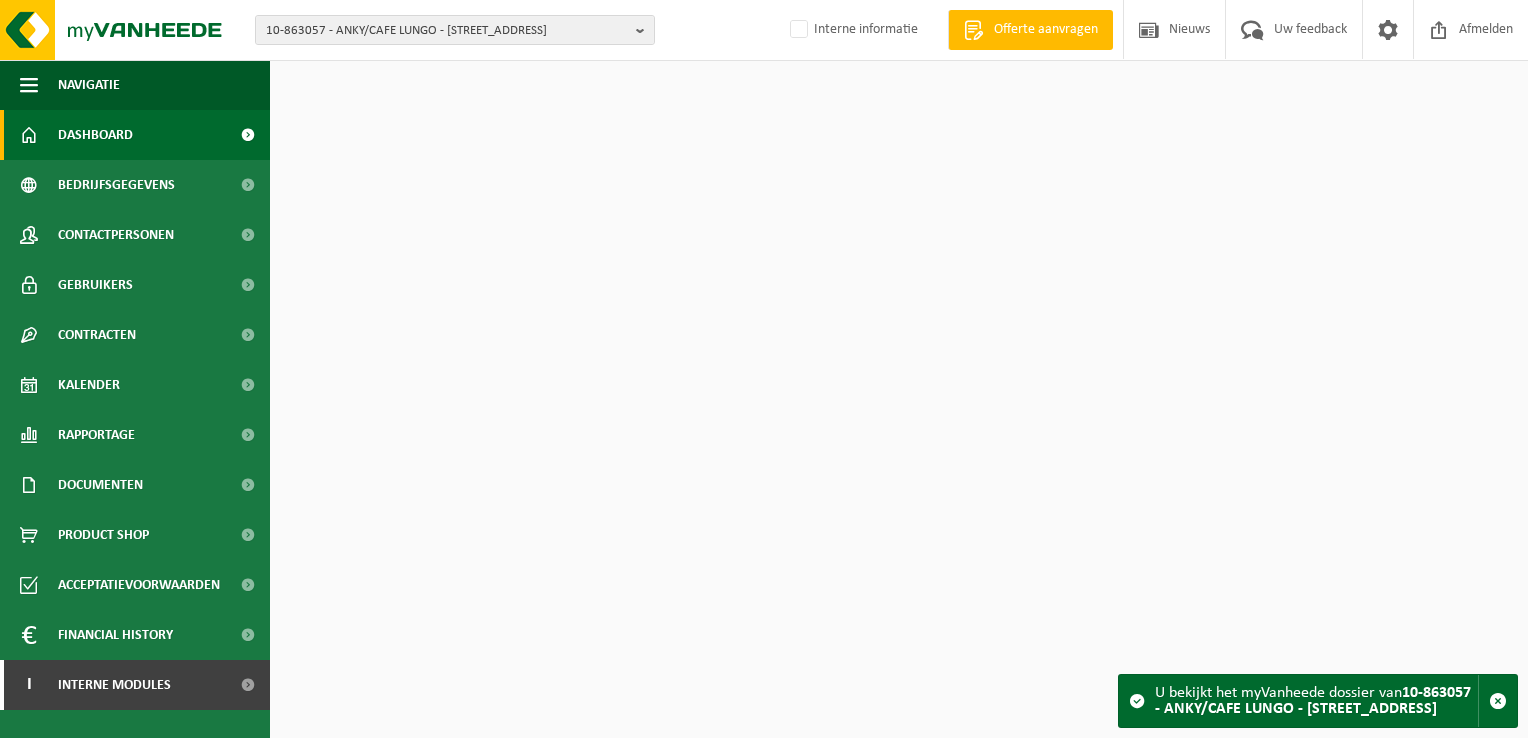 scroll, scrollTop: 0, scrollLeft: 0, axis: both 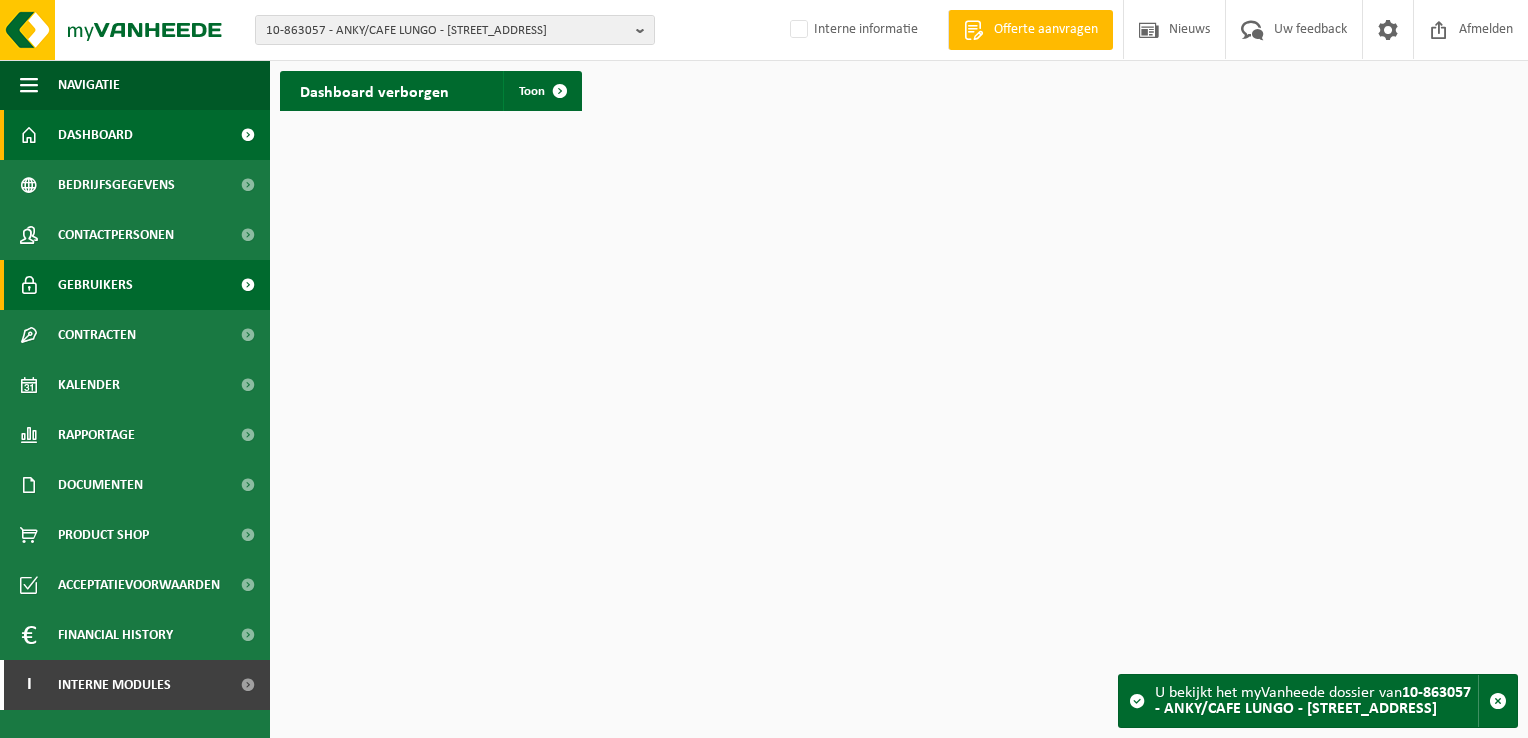 click on "Gebruikers" at bounding box center [95, 285] 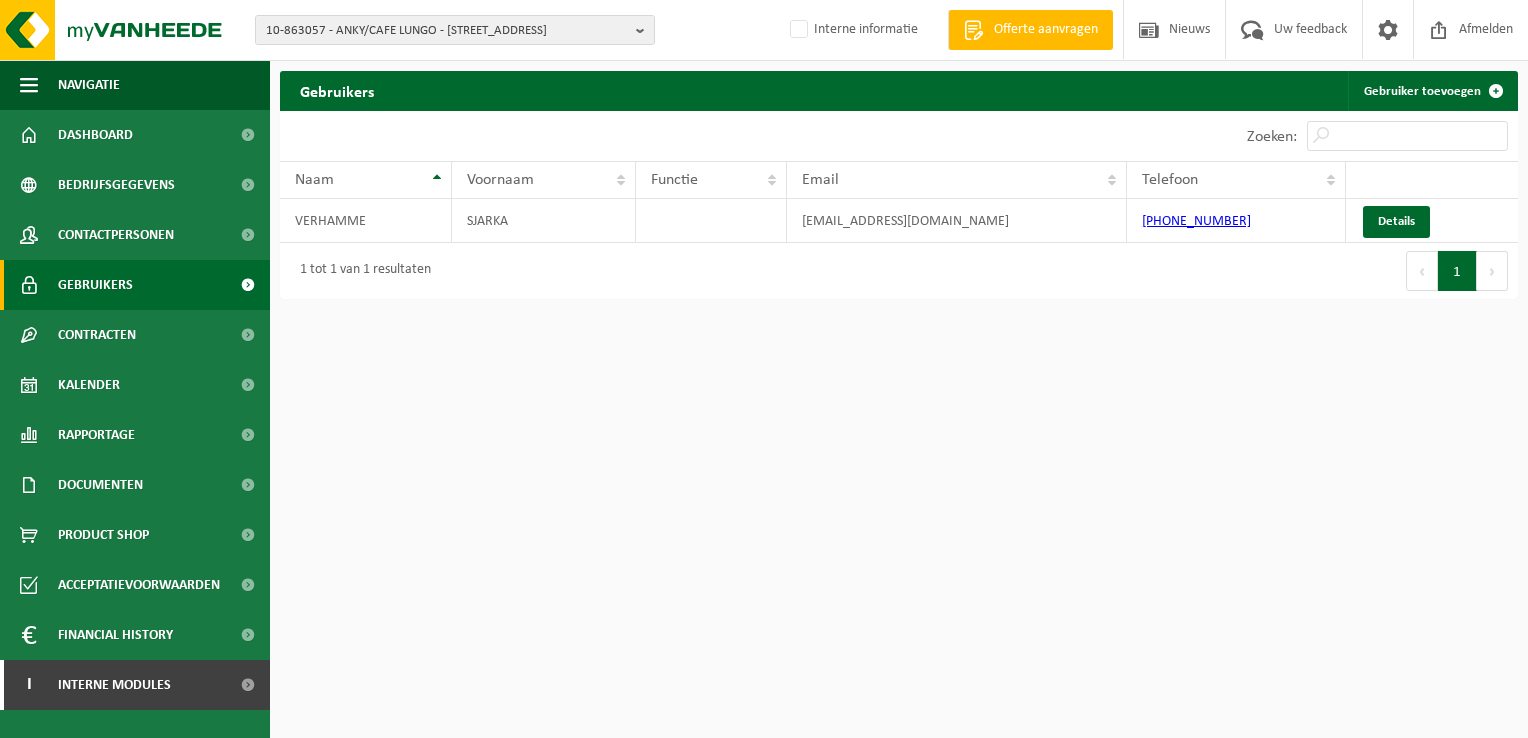 scroll, scrollTop: 0, scrollLeft: 0, axis: both 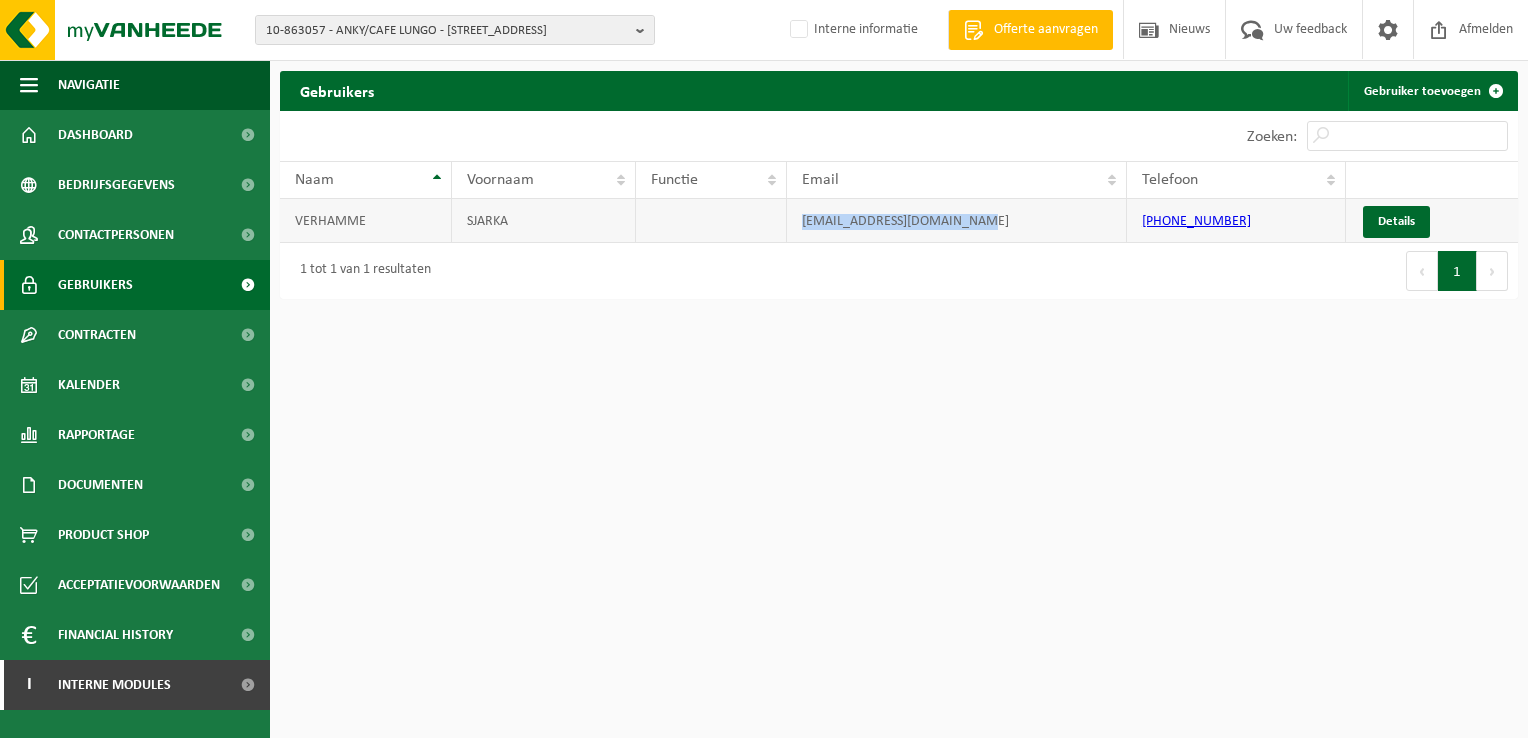 drag, startPoint x: 1016, startPoint y: 223, endPoint x: 765, endPoint y: 240, distance: 251.57504 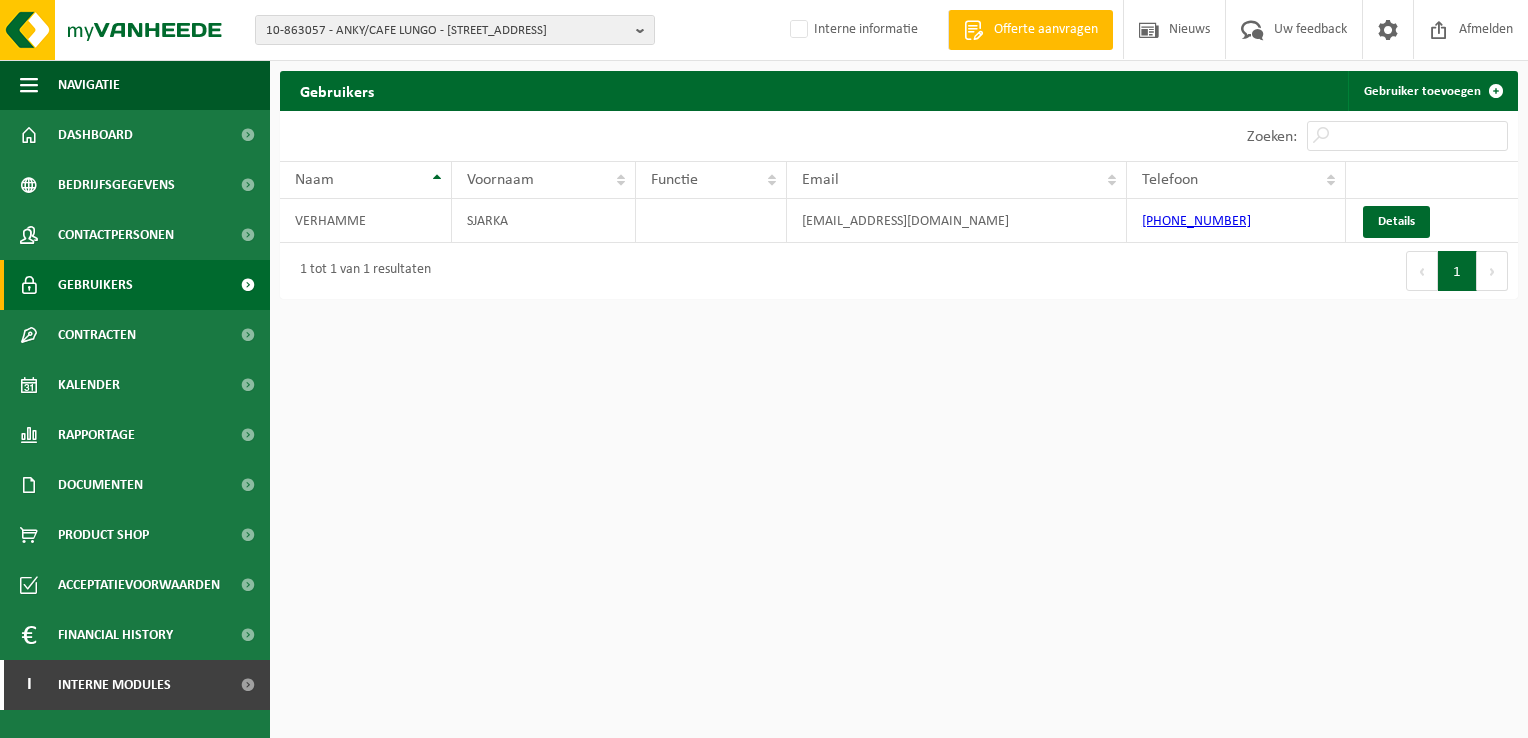 click on "10-863057 - ANKY/CAFE LUNGO - 8520 KUURNE, RINGLAAN 34                           10-863058 - ANKY BV - [STREET_ADDRESS] BV - 8500 KORTRIJK, RINGLAAN 34 10-863057 - ANKY/CAFE LUNGO - 8520 KUURNE, [STREET_ADDRESS]                                         Interne informatie      Welkom  [PERSON_NAME]         Offerte aanvragen         Nieuws         Uw feedback               Afmelden                     Navigatie                 Offerte aanvragen         Nieuws         Uw feedback               Afmelden                 Dashboard               Bedrijfsgegevens               Contactpersonen               Gebruikers               Contracten               Actieve contracten             Historiek contracten                 Kalender               Rapportage               In grafiekvorm             In lijstvorm                 Documenten               Facturen             Documenten                 Product Shop               Acceptatievoorwaarden" at bounding box center (764, 369) 